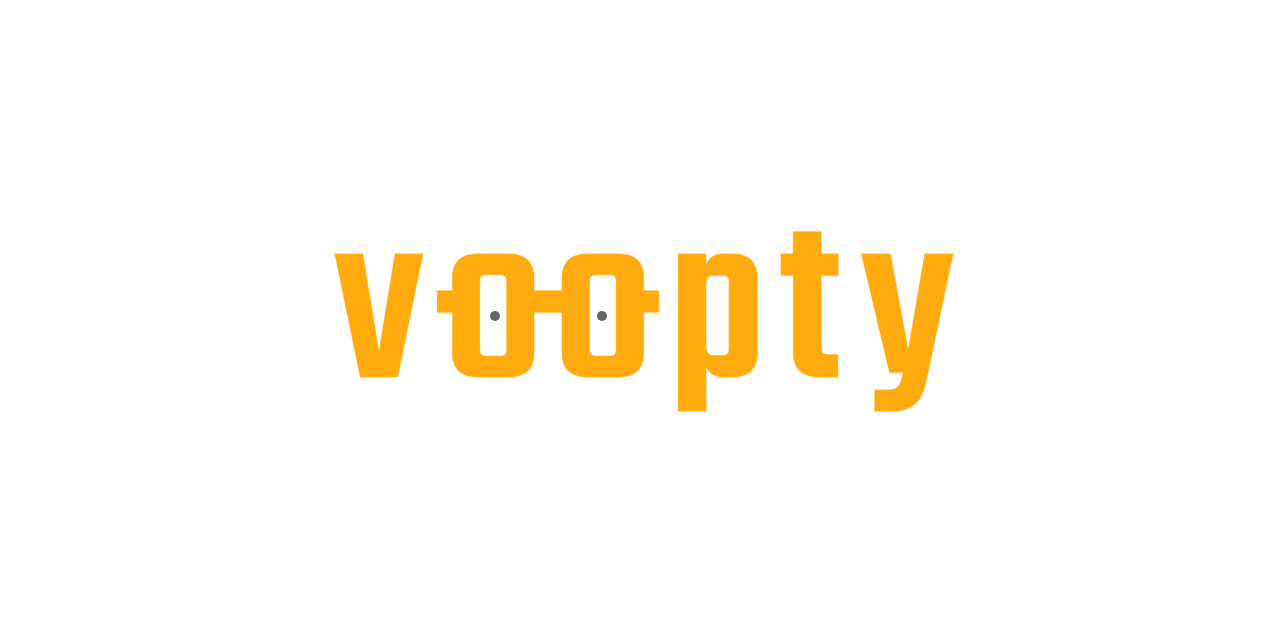 scroll, scrollTop: 0, scrollLeft: 0, axis: both 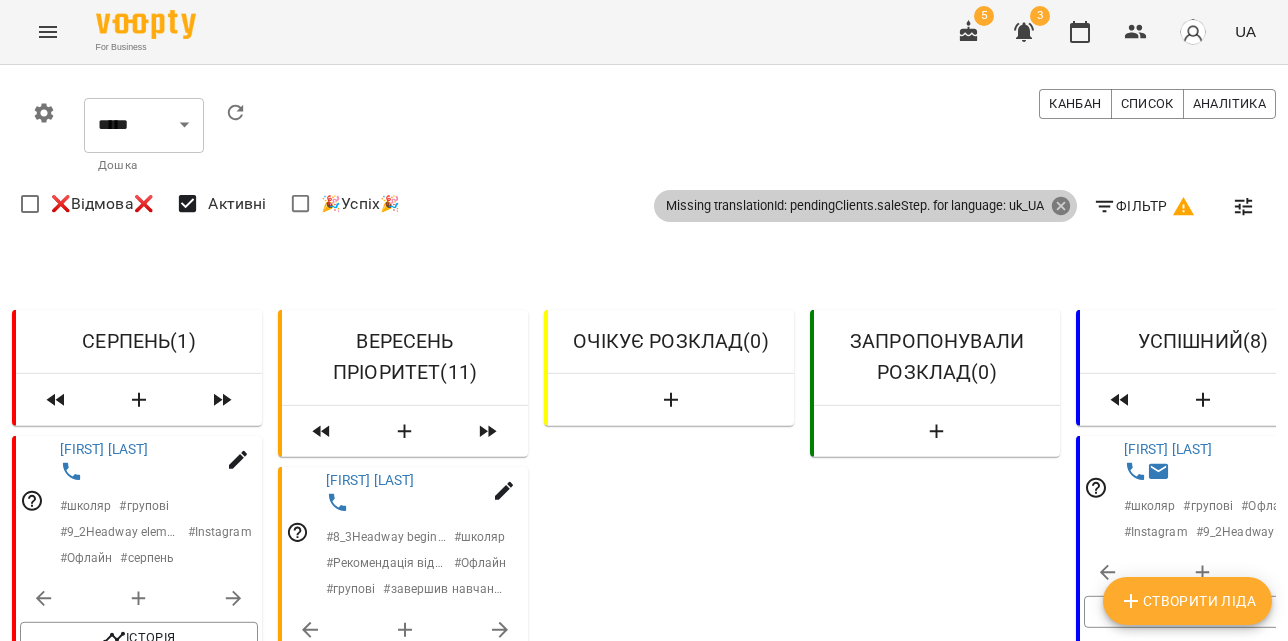 click 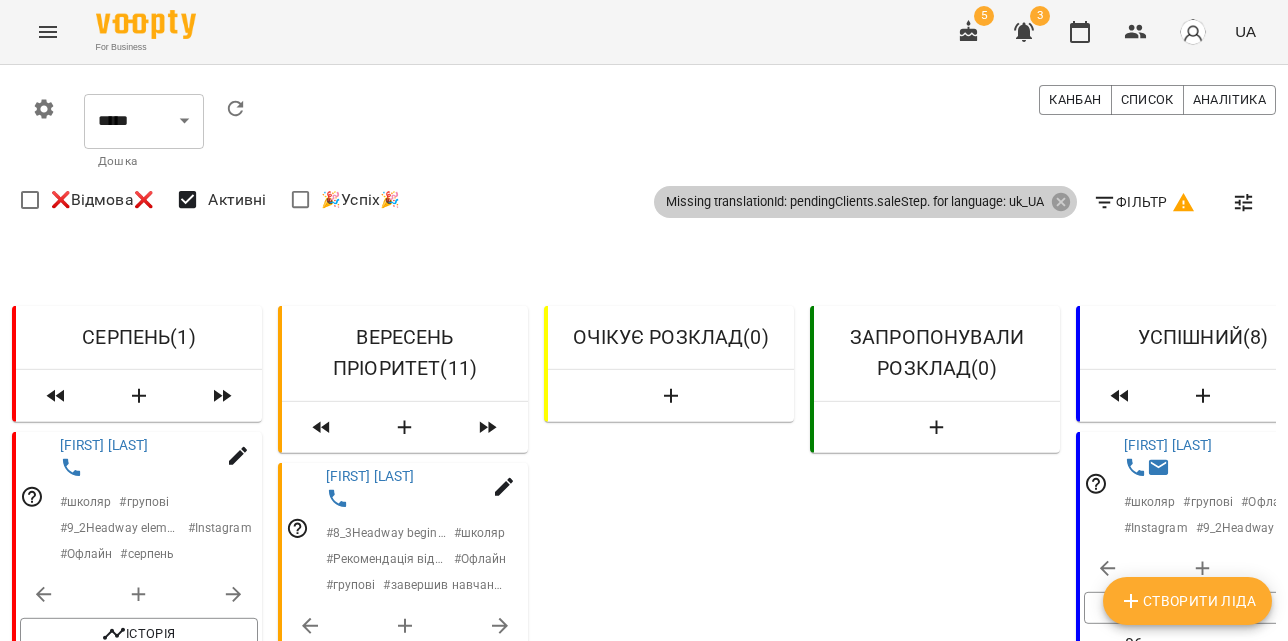 scroll, scrollTop: 196, scrollLeft: 4, axis: both 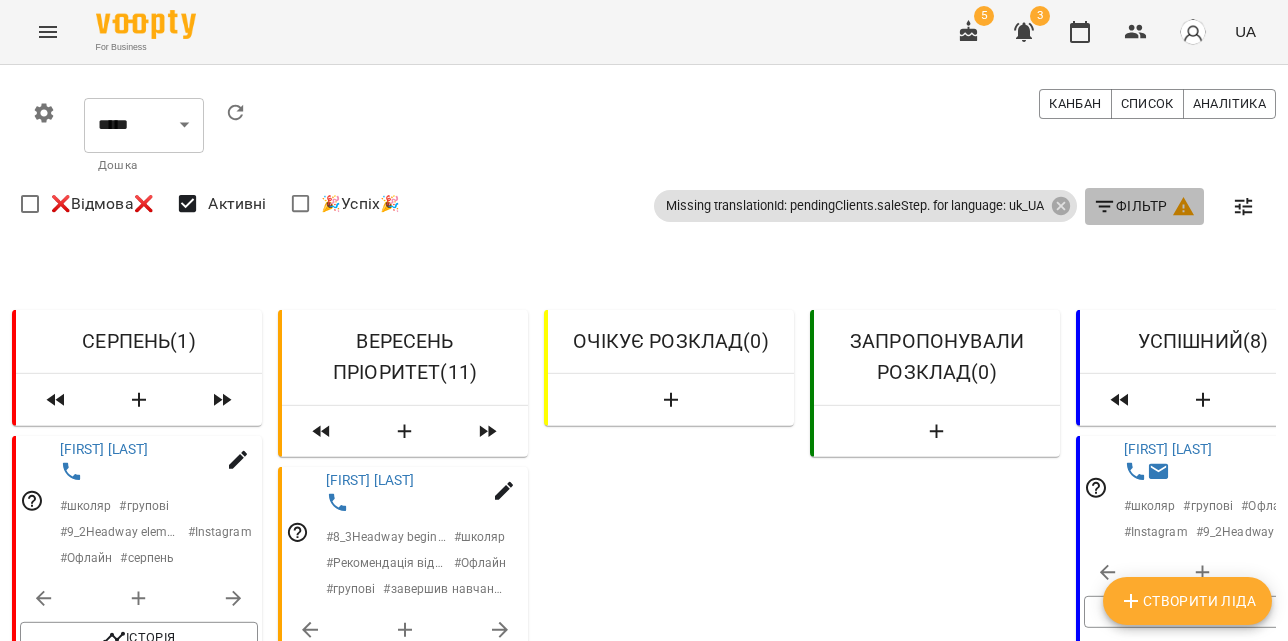 click on "Фільтр" at bounding box center [1144, 206] 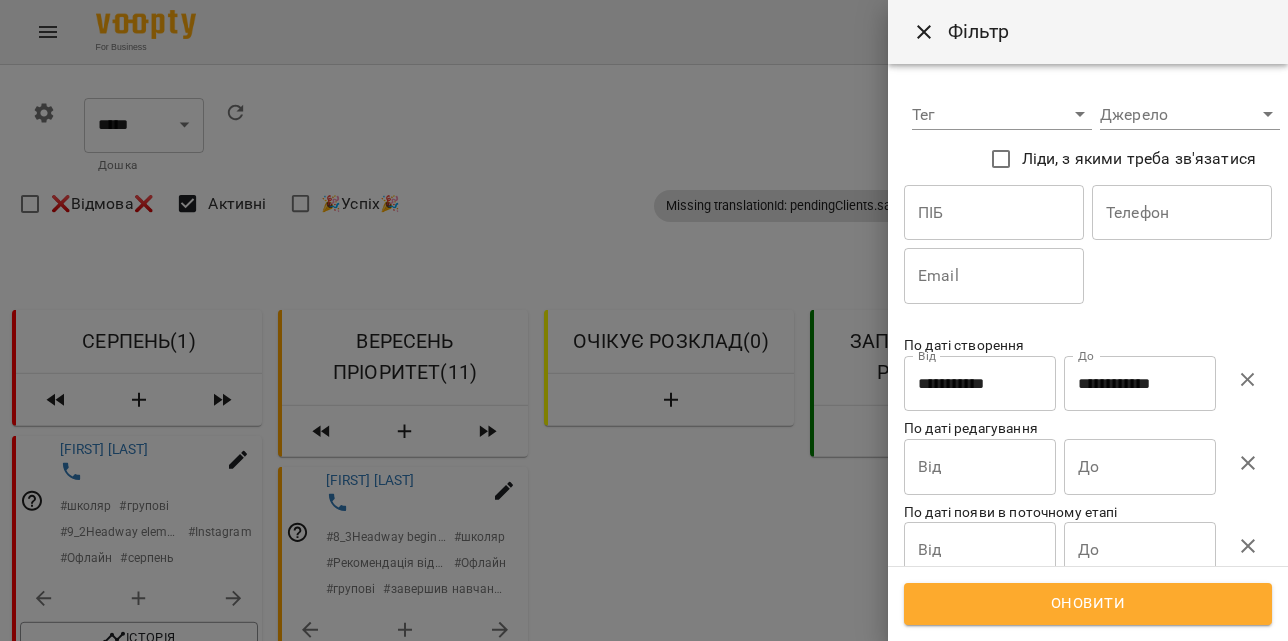 scroll, scrollTop: 126, scrollLeft: 0, axis: vertical 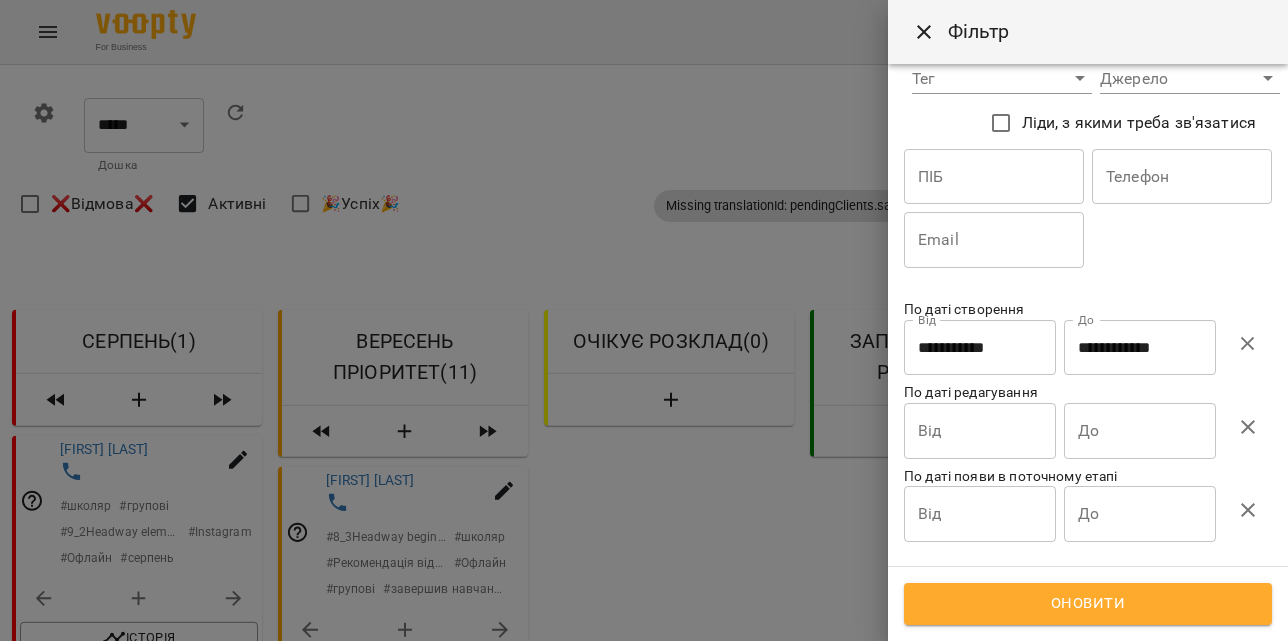 click 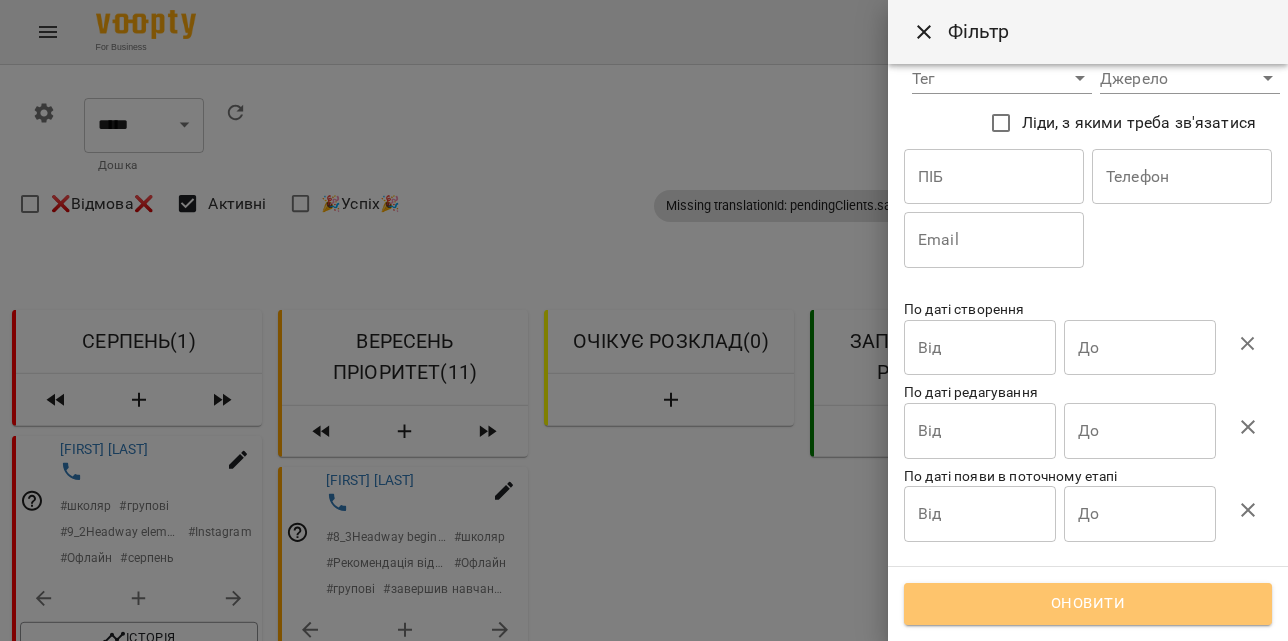 click on "Оновити" at bounding box center (1088, 604) 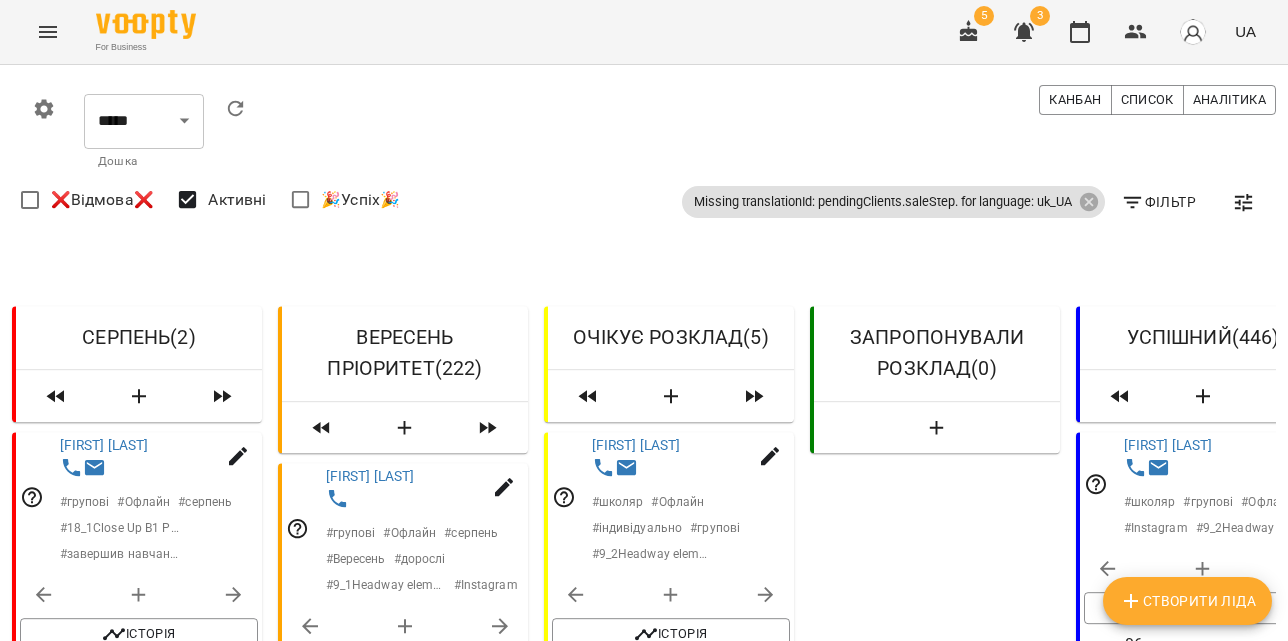 scroll, scrollTop: 82, scrollLeft: 4, axis: both 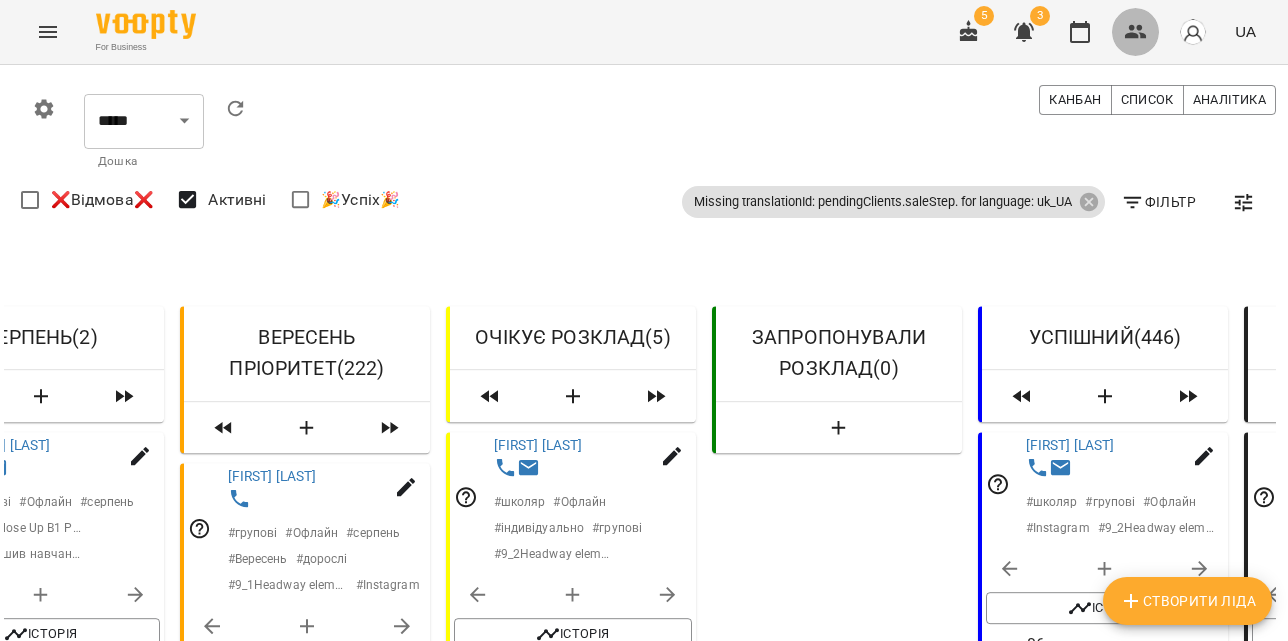 click 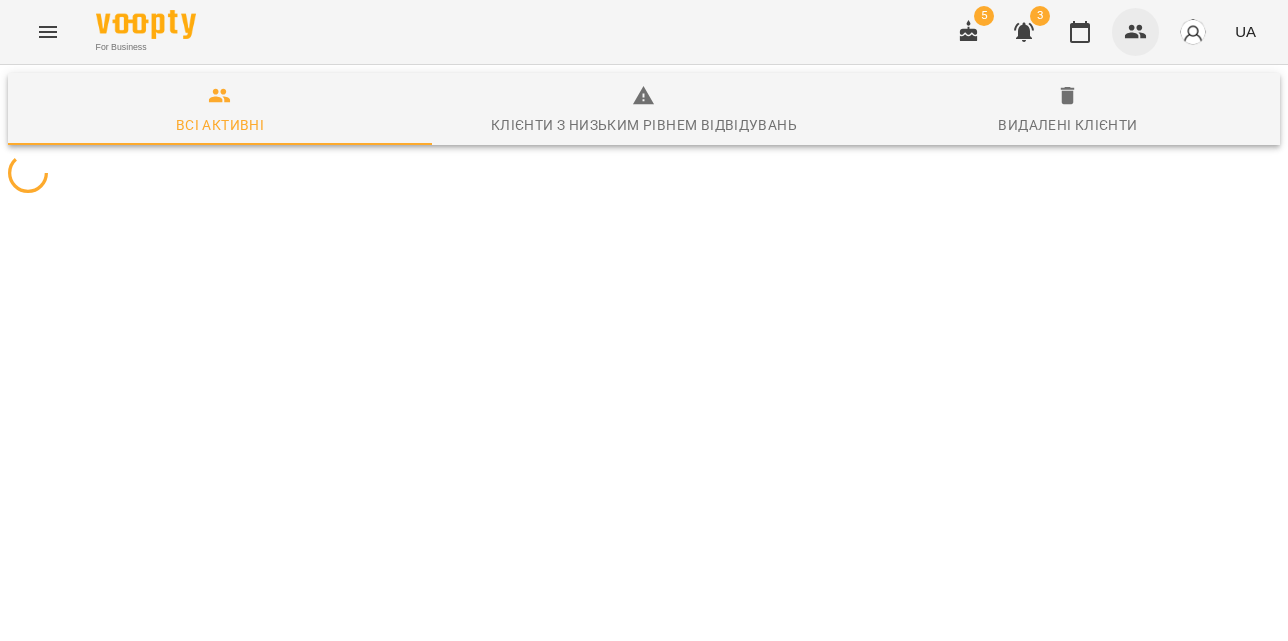 scroll, scrollTop: 0, scrollLeft: 0, axis: both 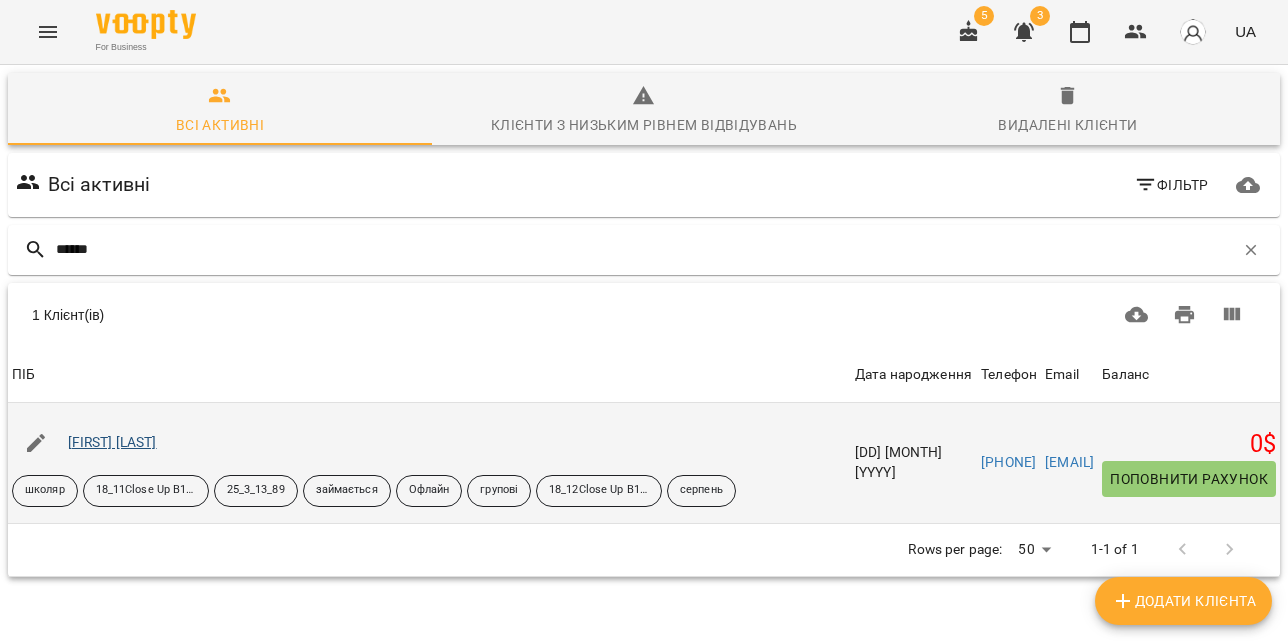 type on "******" 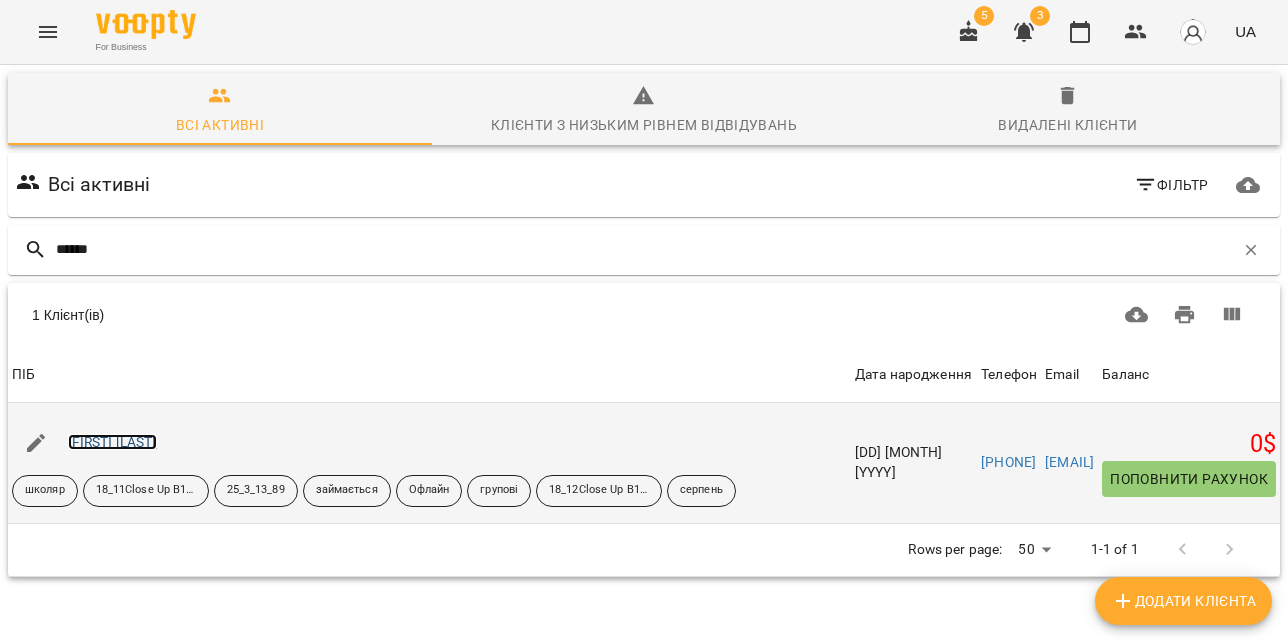 click on "[FIRST] [LAST]" at bounding box center (112, 442) 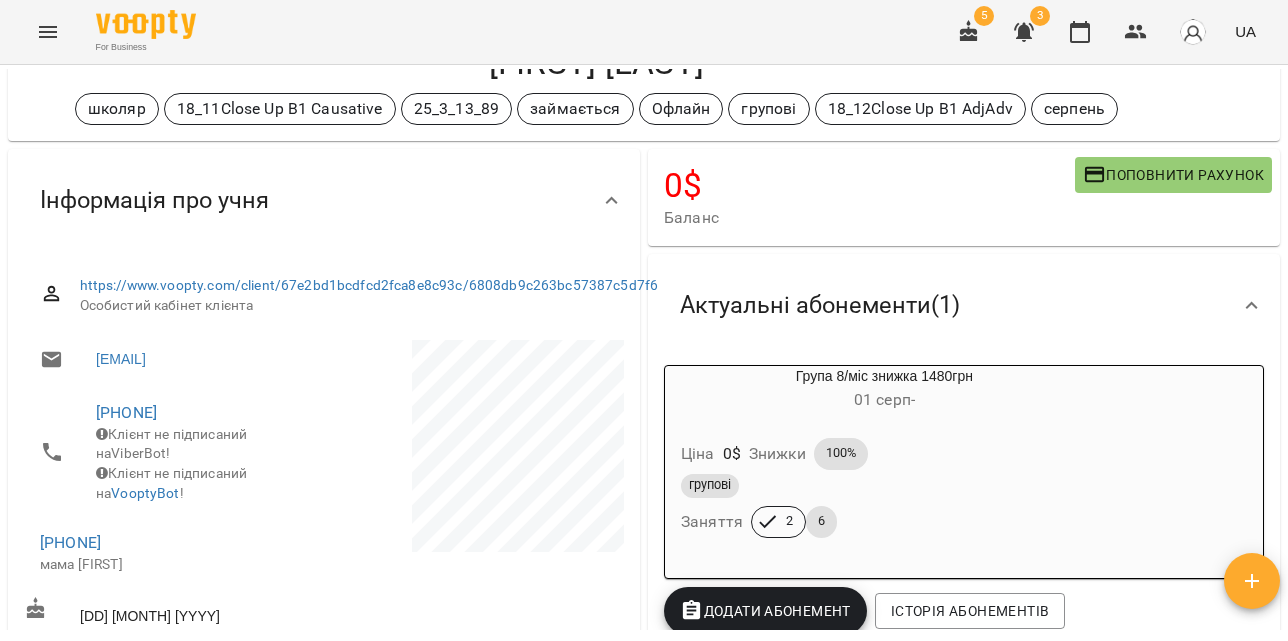 scroll, scrollTop: 81, scrollLeft: 0, axis: vertical 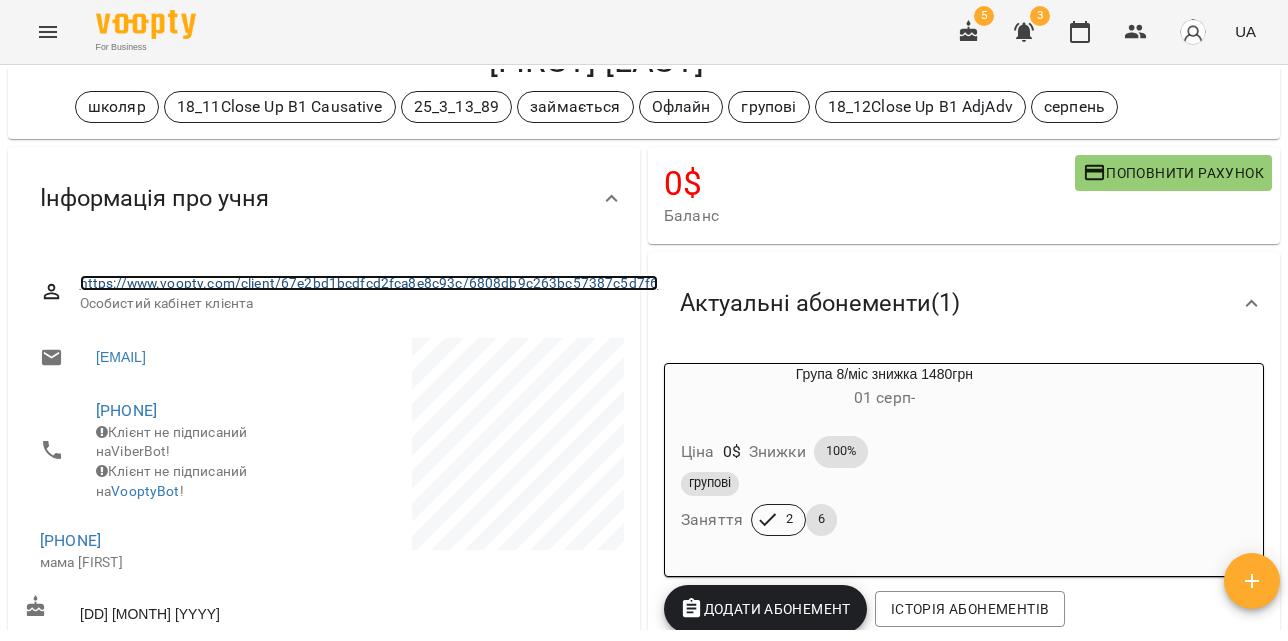 click on "https://www.voopty.com/client/67e2bd1bcdfcd2fca8e8c93c/6808db9c263bc57387c5d7f6" at bounding box center [369, 283] 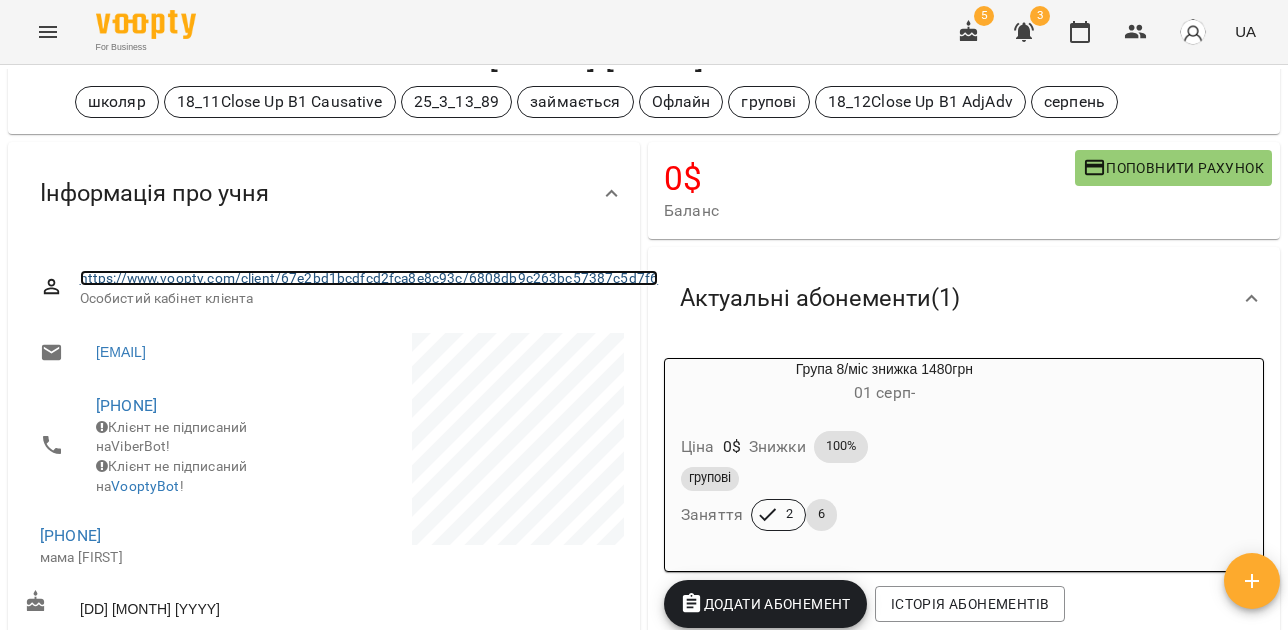 scroll, scrollTop: 0, scrollLeft: 0, axis: both 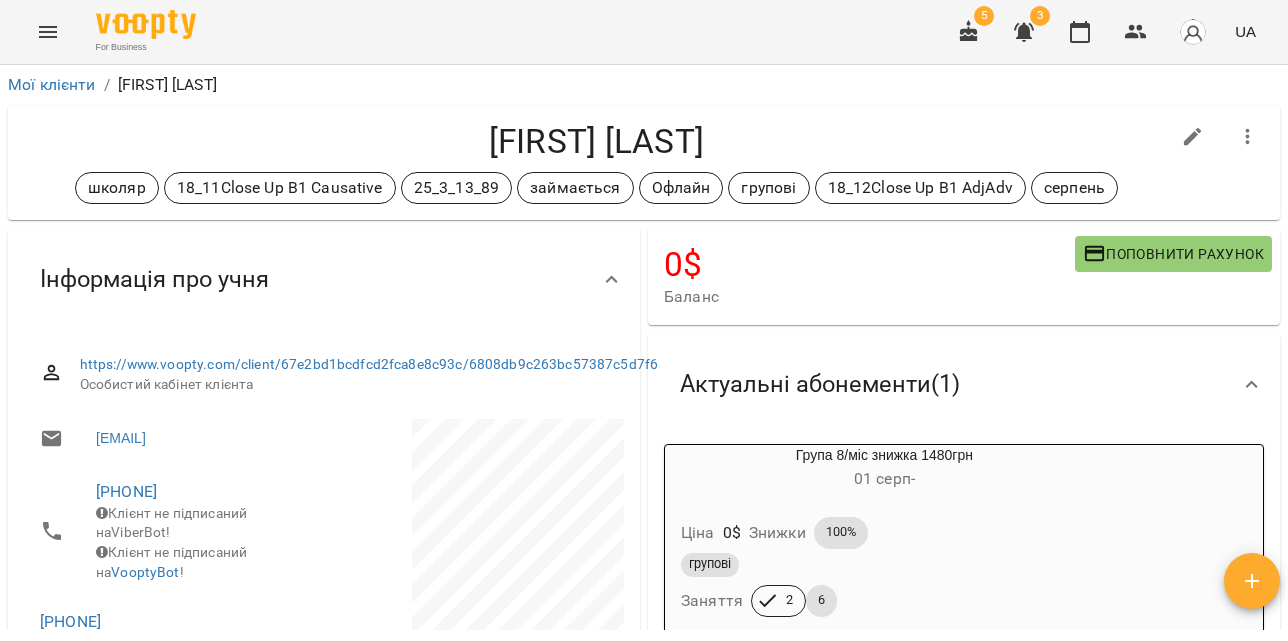 click 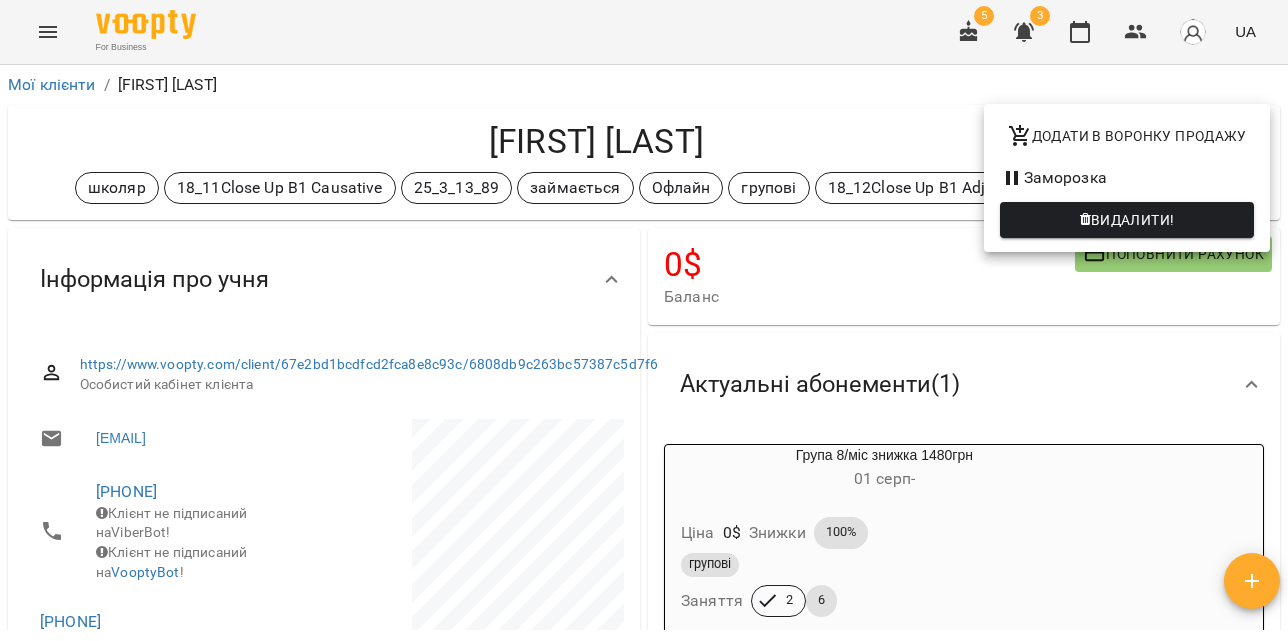 click at bounding box center [644, 320] 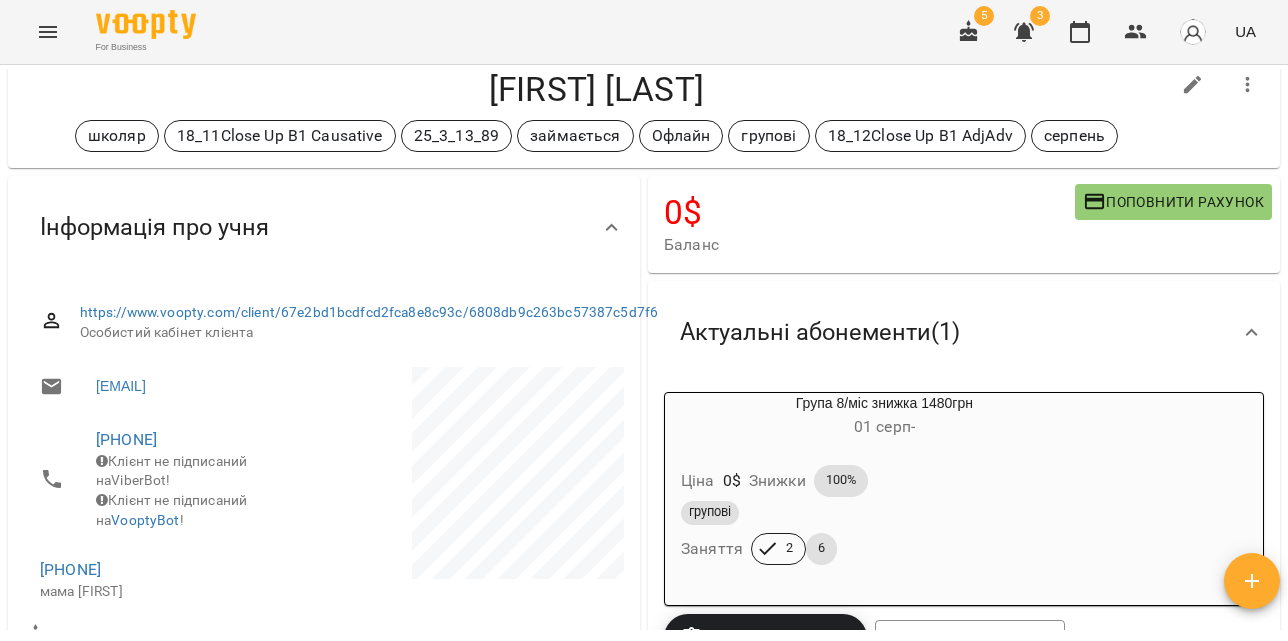 scroll, scrollTop: 0, scrollLeft: 0, axis: both 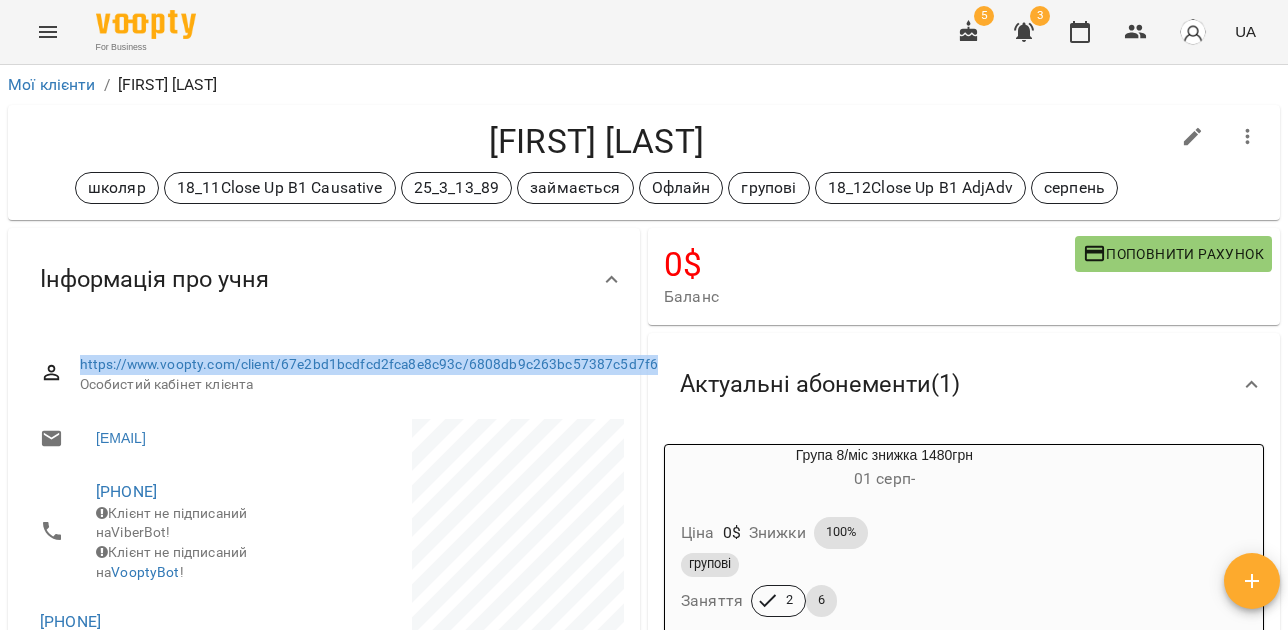 drag, startPoint x: 237, startPoint y: 381, endPoint x: 77, endPoint y: 358, distance: 161.64467 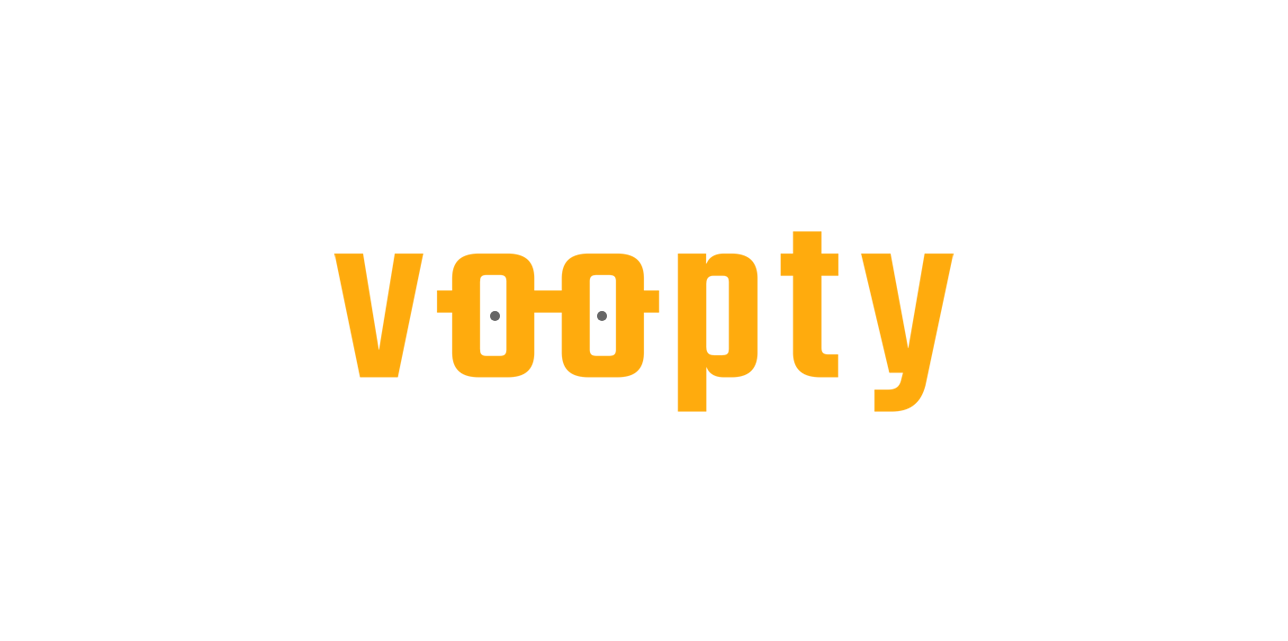 scroll, scrollTop: 0, scrollLeft: 0, axis: both 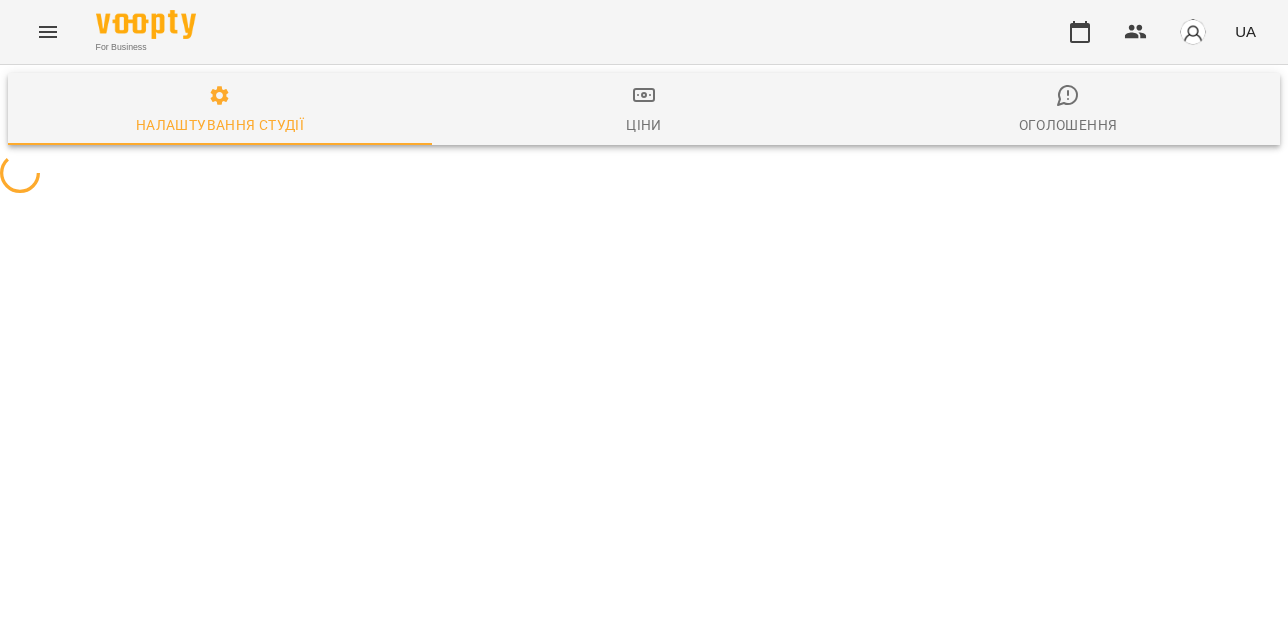 select on "**" 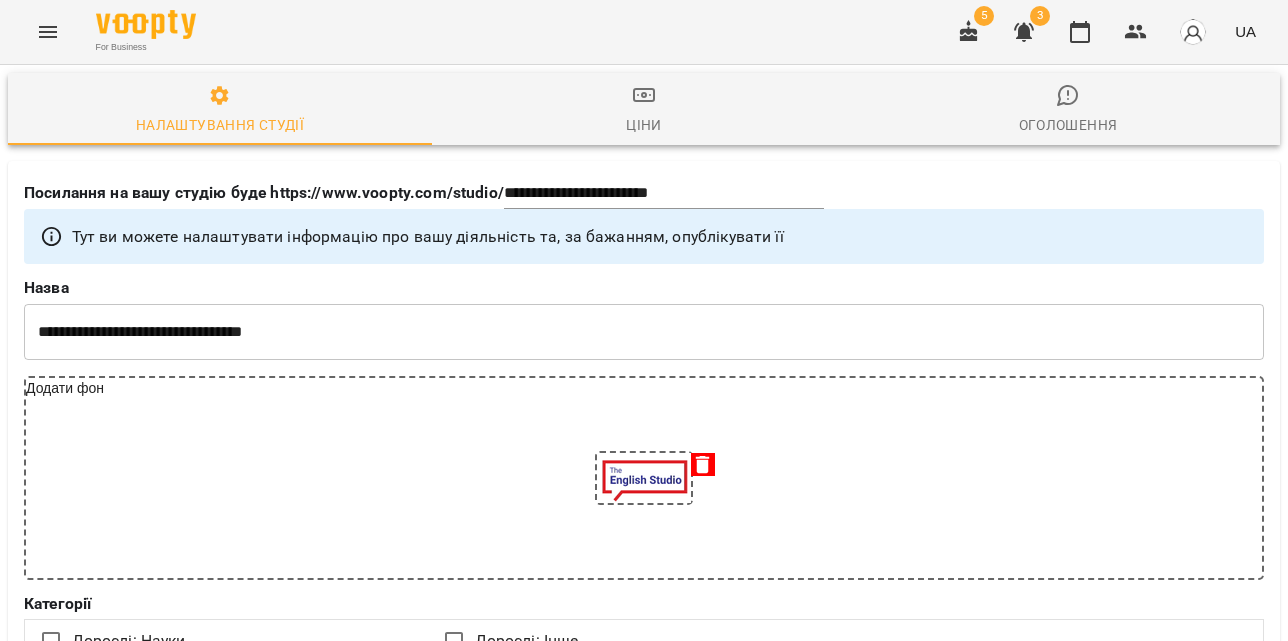 scroll, scrollTop: 3255, scrollLeft: 0, axis: vertical 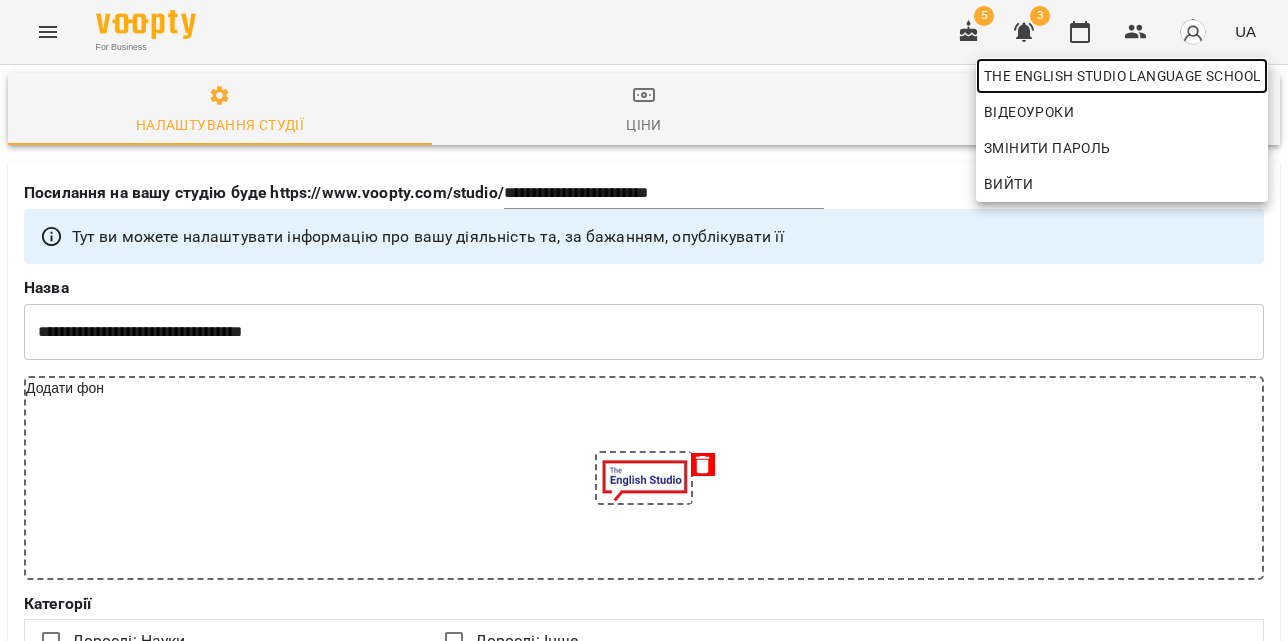 click on "The English Studio Language School" at bounding box center [1122, 76] 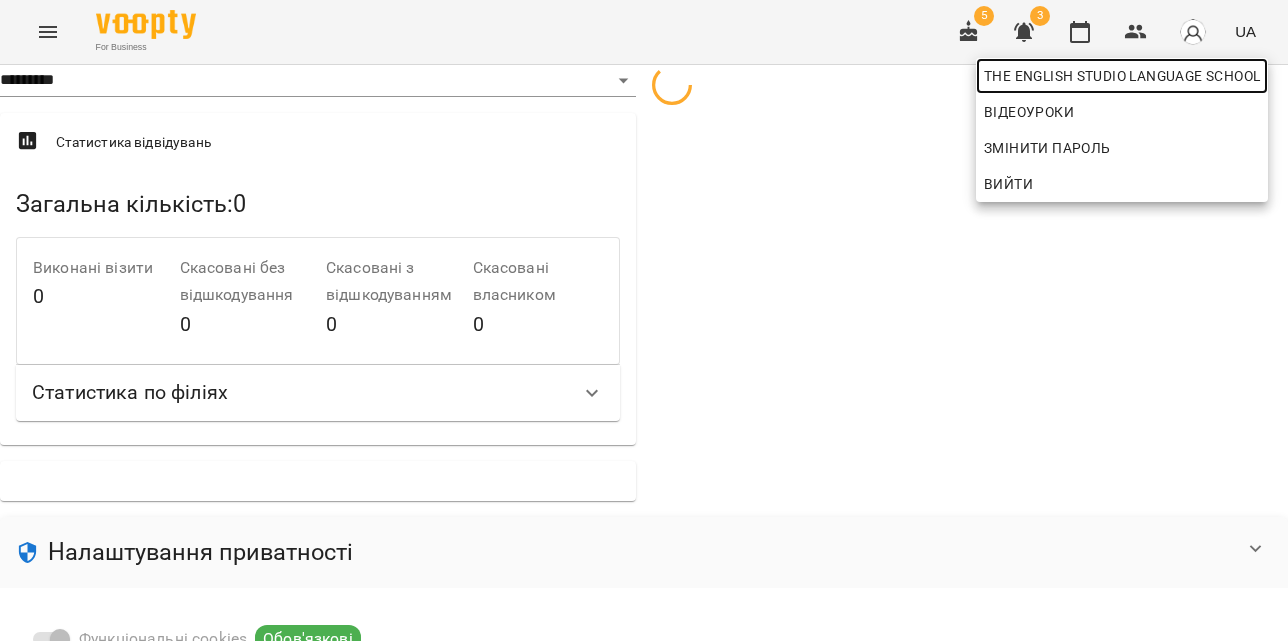 scroll, scrollTop: 461, scrollLeft: 0, axis: vertical 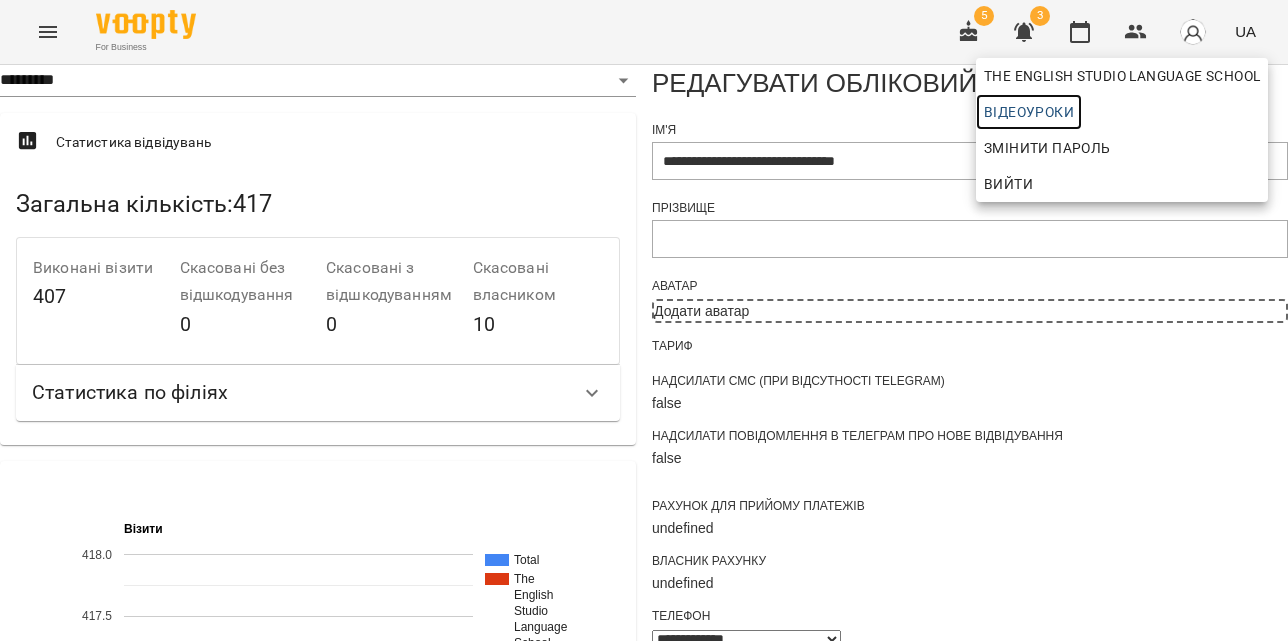 click on "Відеоуроки" at bounding box center [1029, 112] 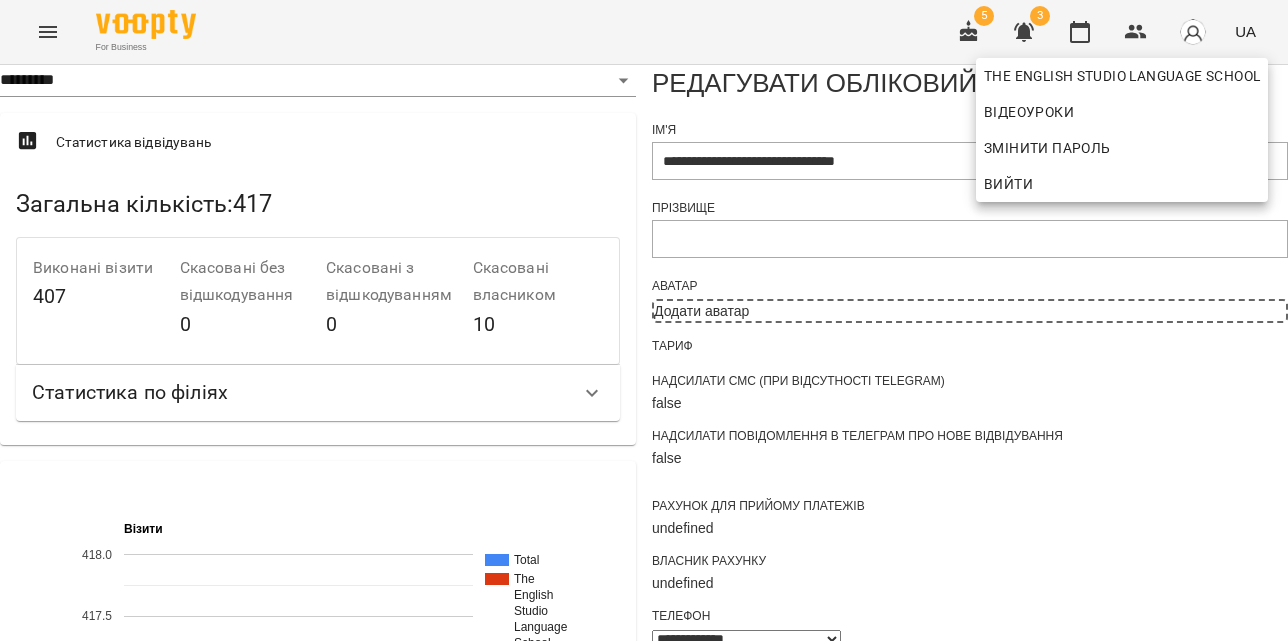 click at bounding box center [644, 320] 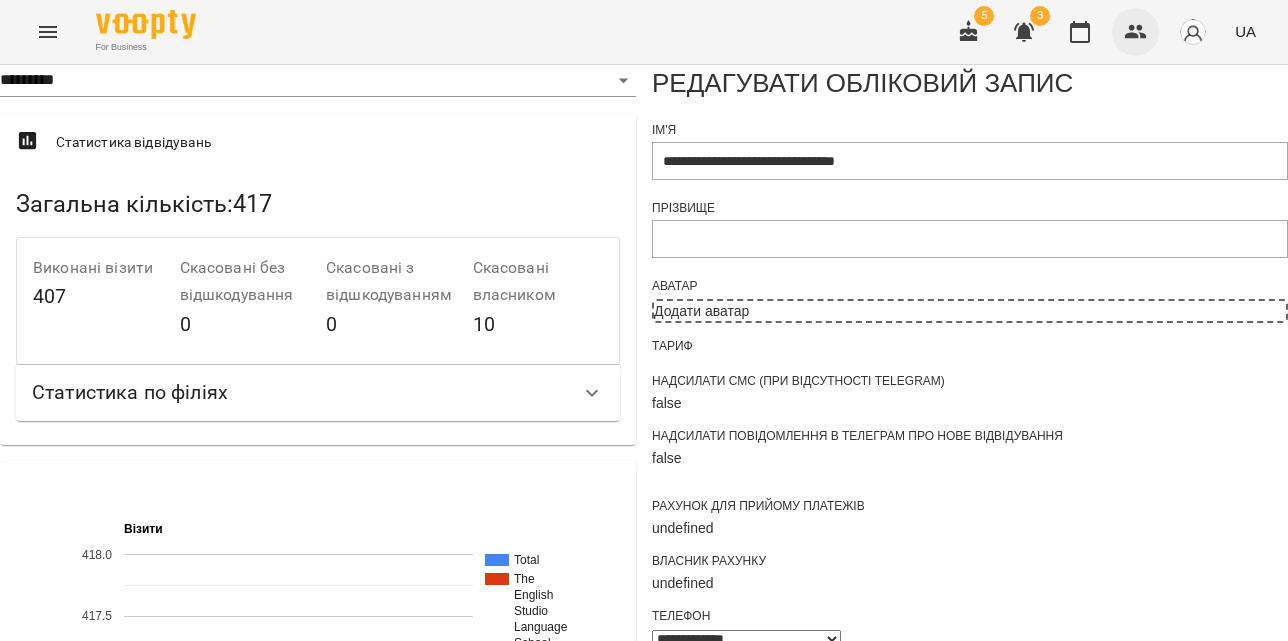 click 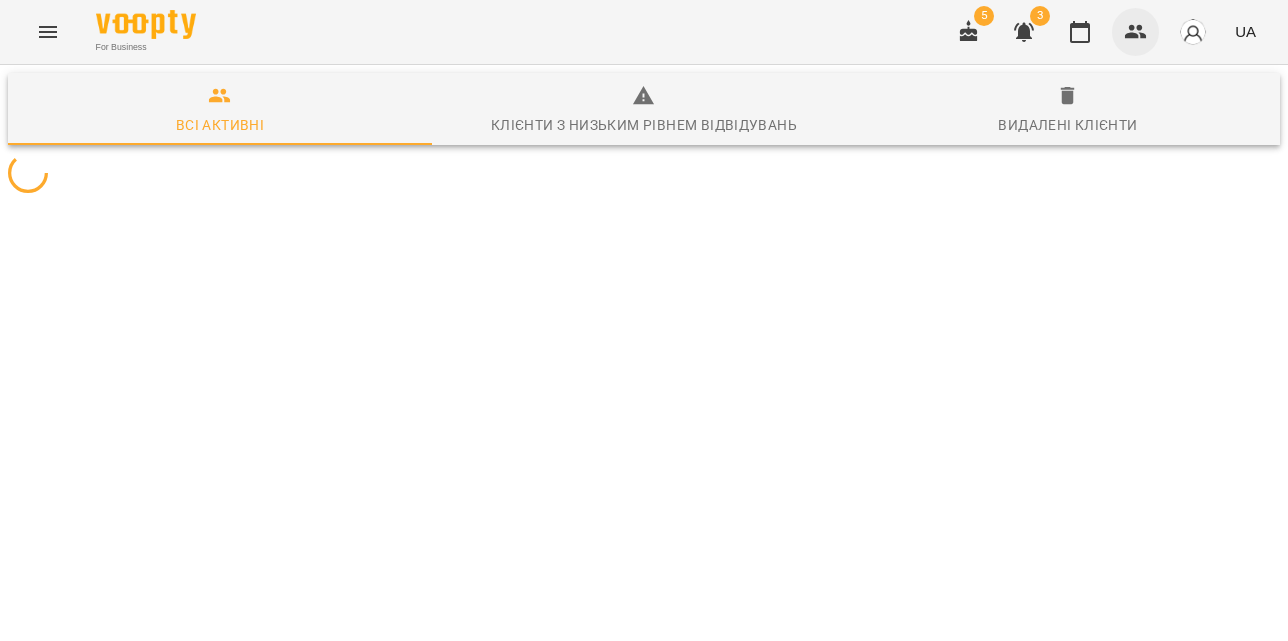 scroll, scrollTop: 0, scrollLeft: 0, axis: both 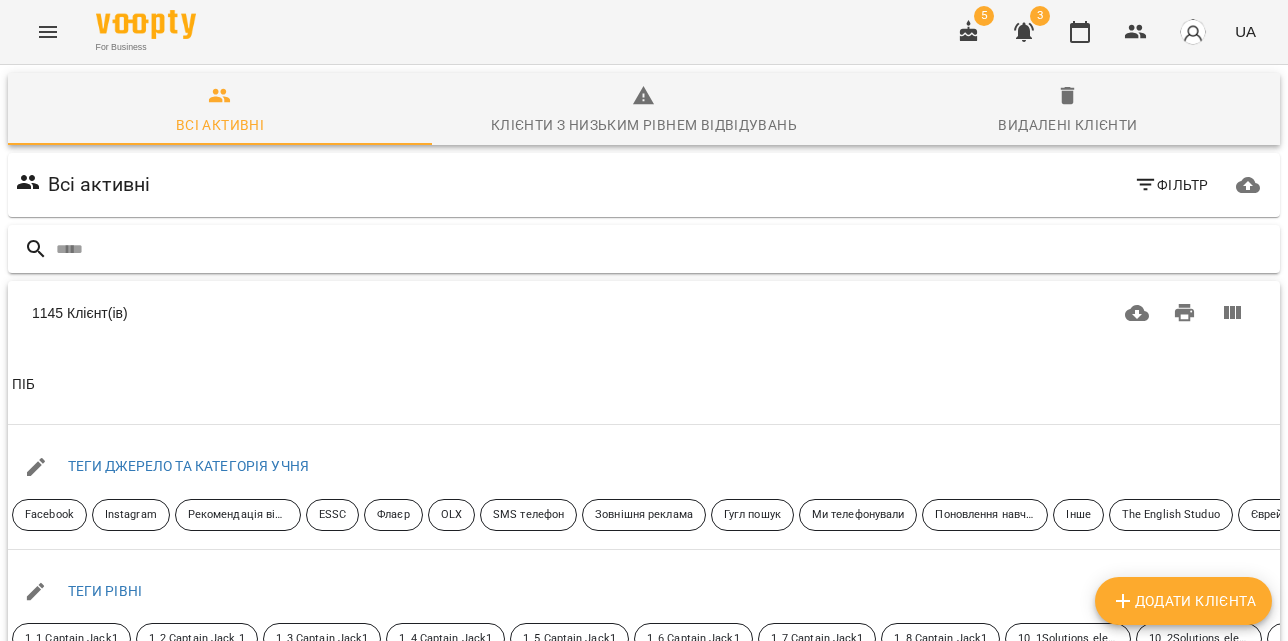 click at bounding box center (664, 249) 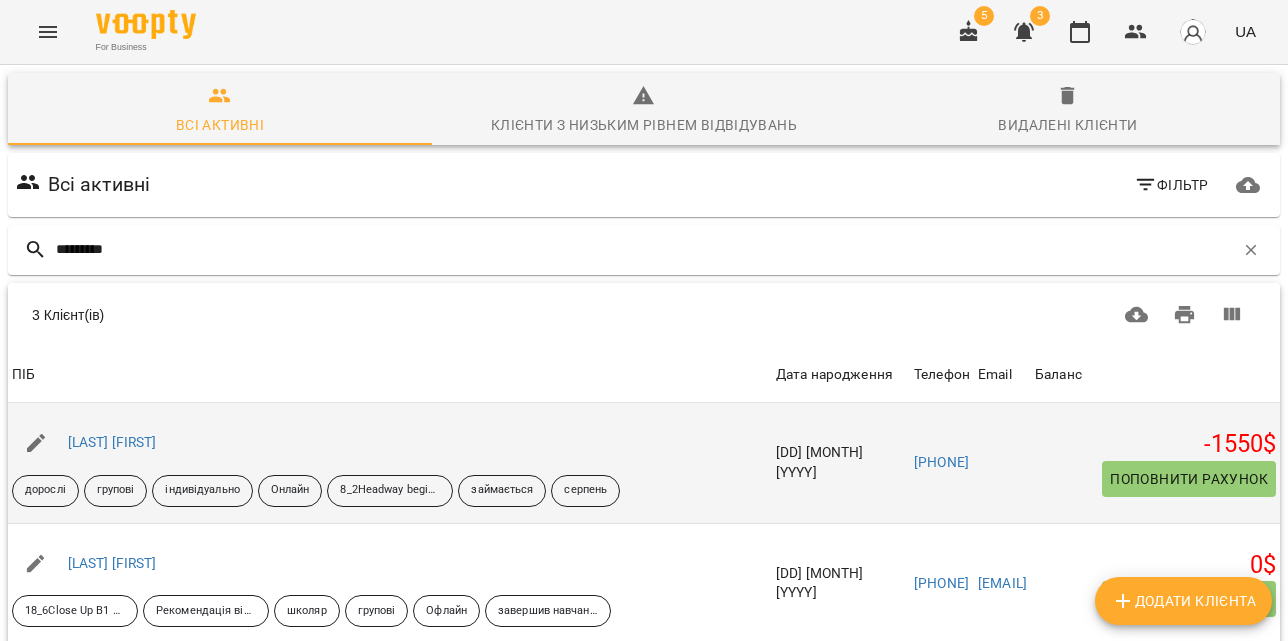 scroll, scrollTop: 282, scrollLeft: 0, axis: vertical 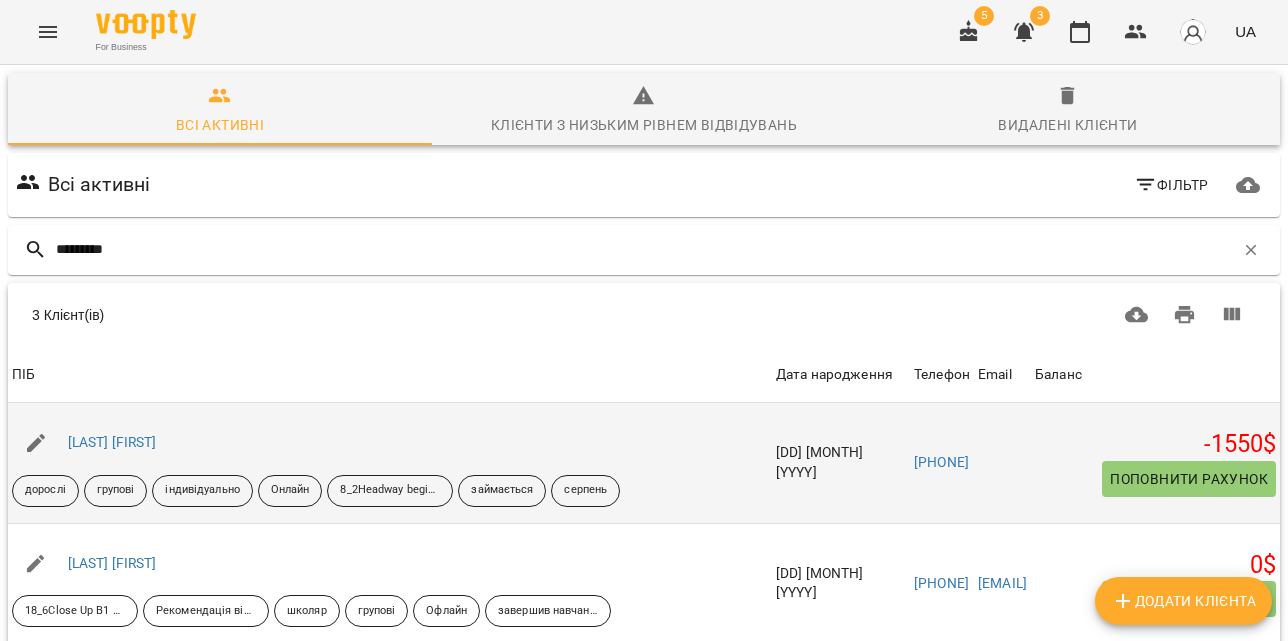 type on "*********" 